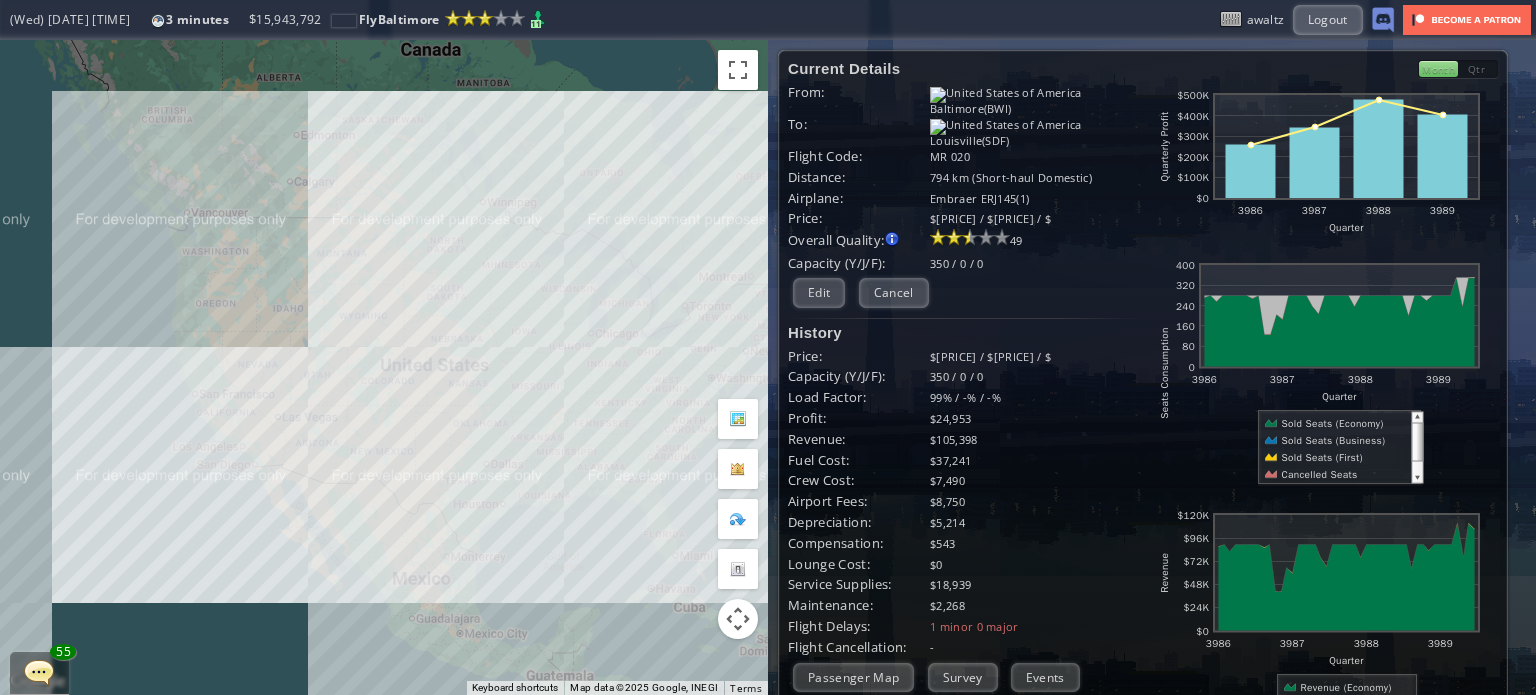 scroll, scrollTop: 0, scrollLeft: 0, axis: both 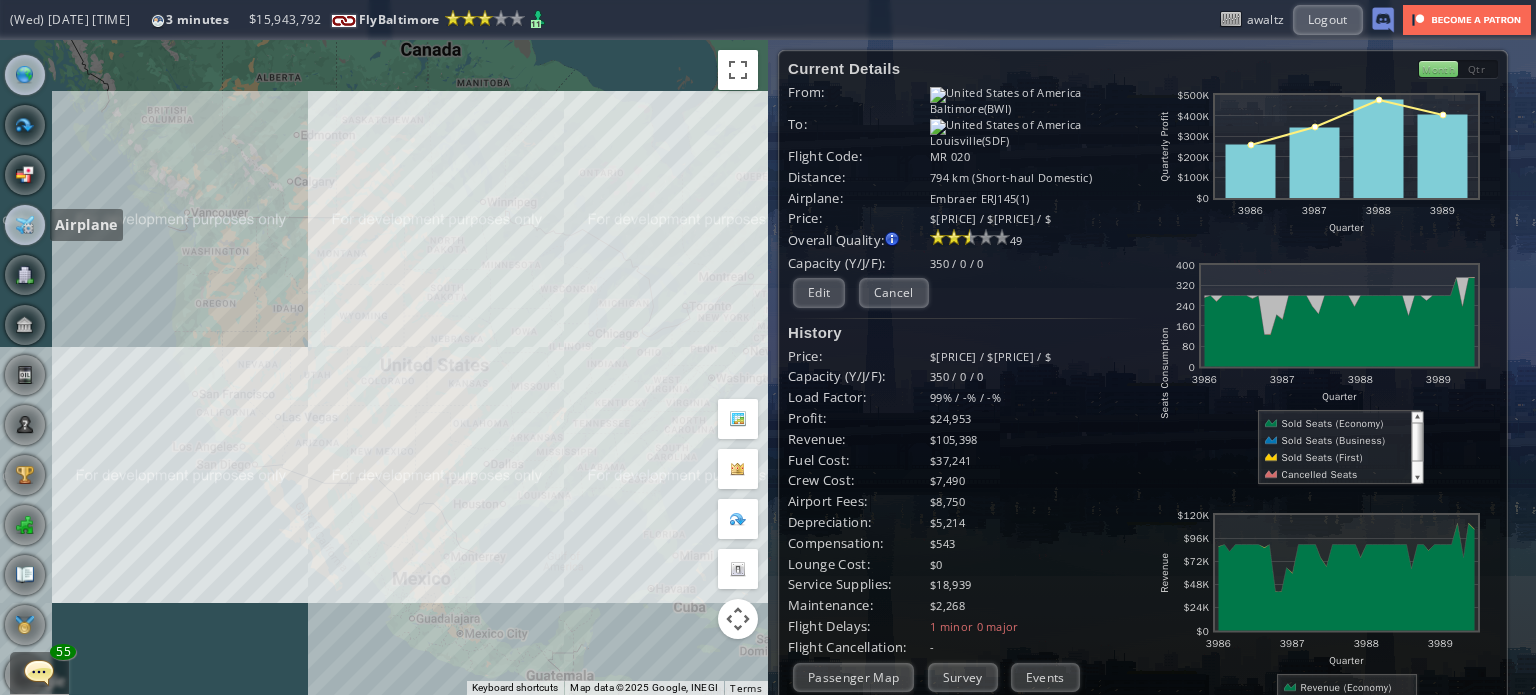 click at bounding box center [25, 225] 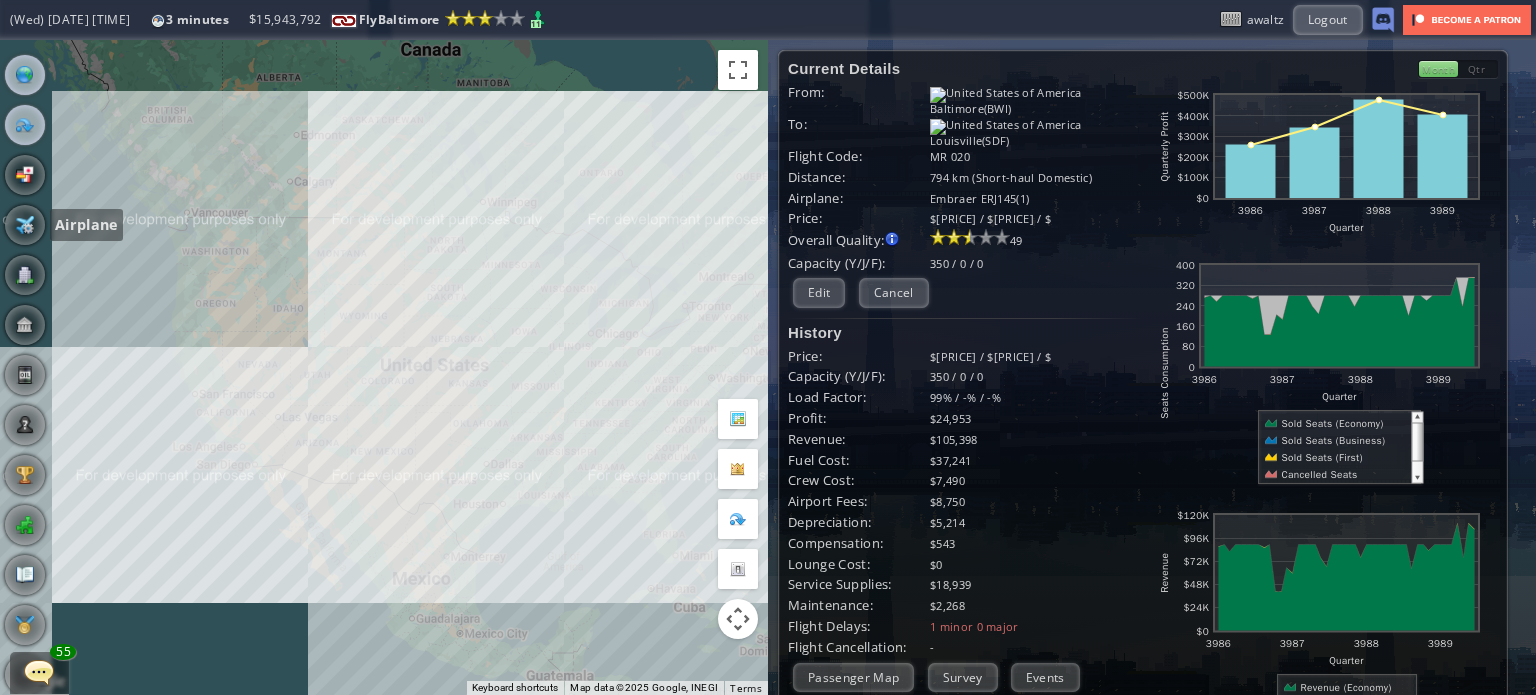 click at bounding box center (25, 125) 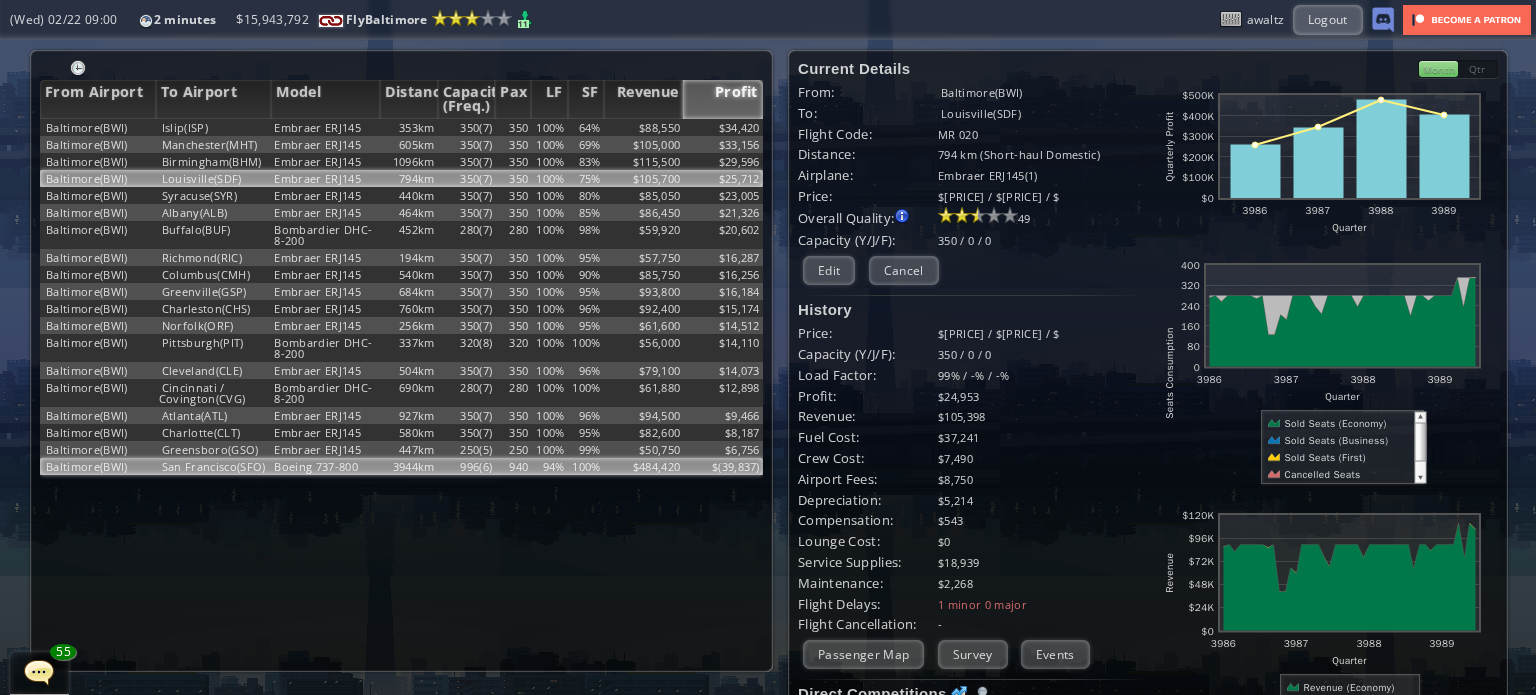 click on "940" at bounding box center [513, 127] 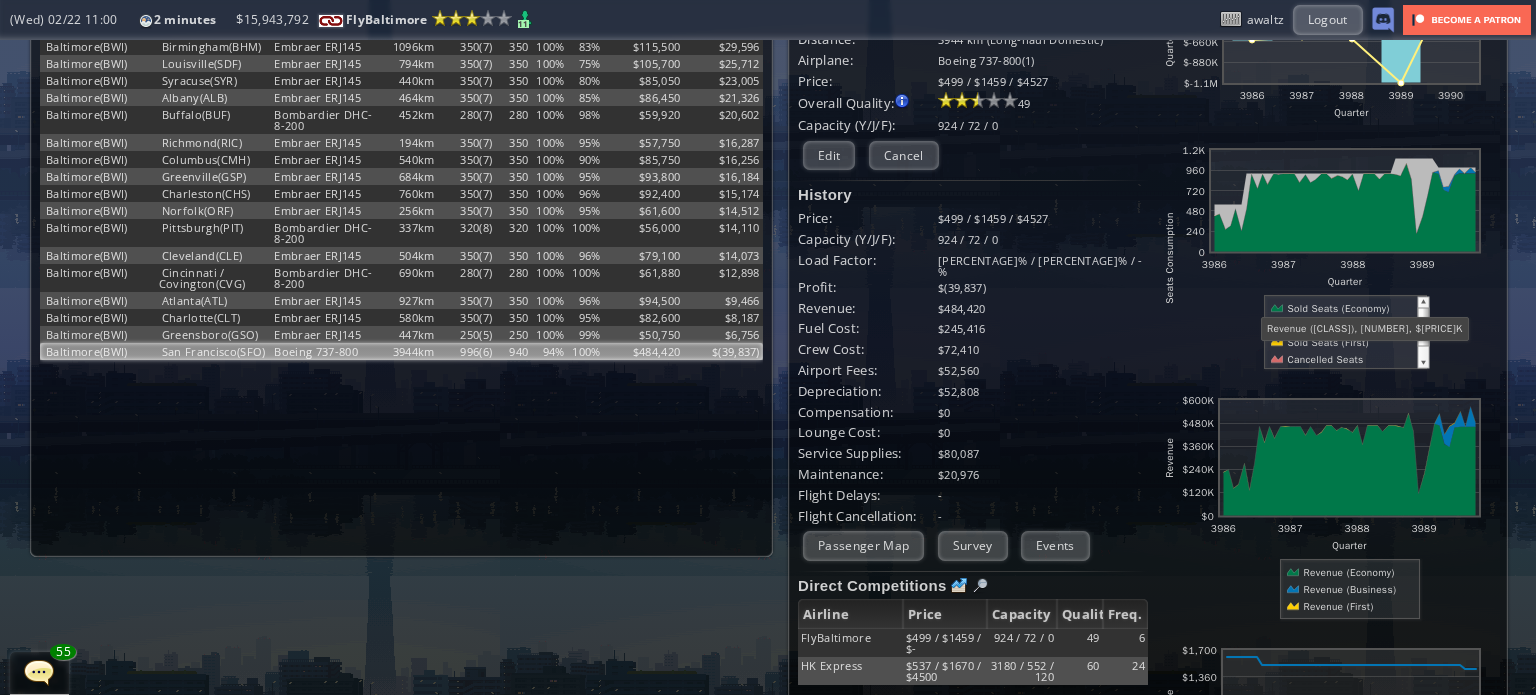 scroll, scrollTop: 0, scrollLeft: 0, axis: both 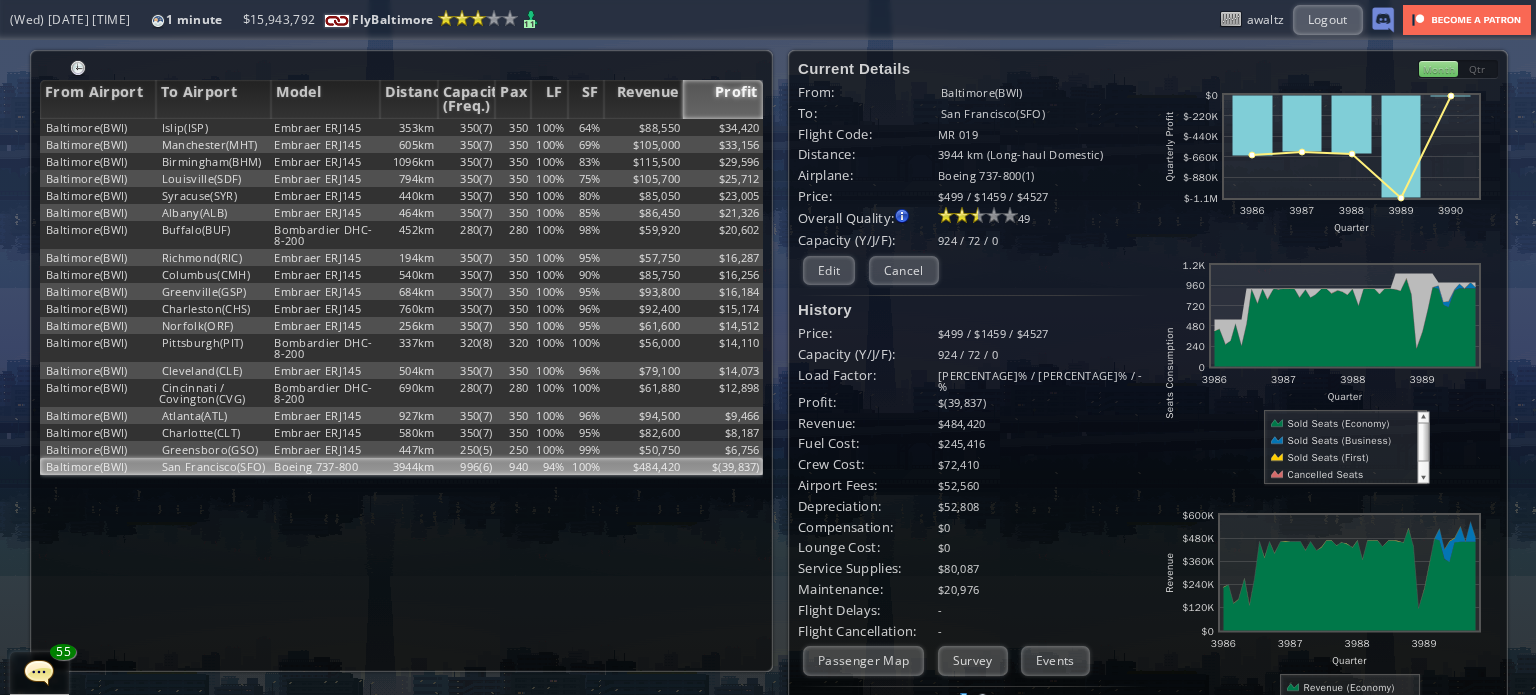 click on "$52,560" at bounding box center [1043, 485] 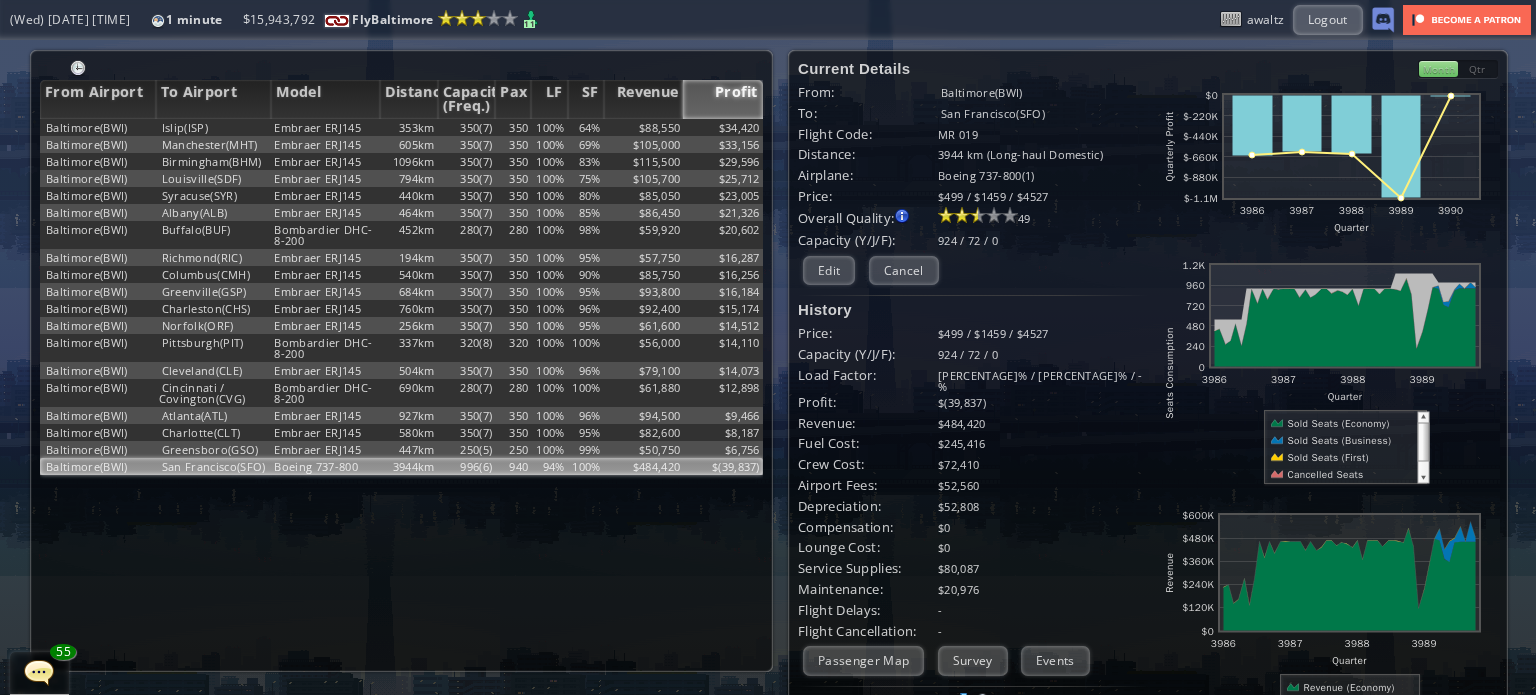 click on "$(39,837)" at bounding box center (1043, 402) 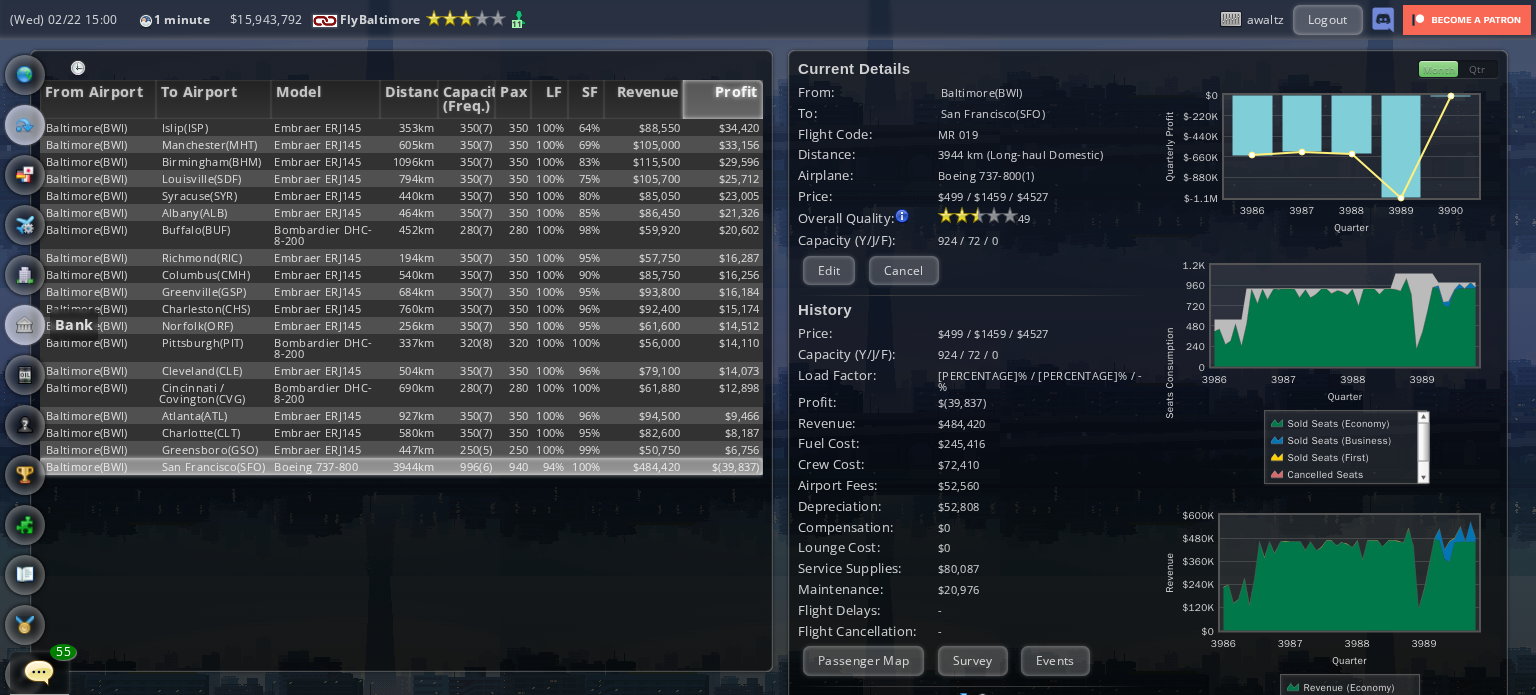 click at bounding box center [25, 325] 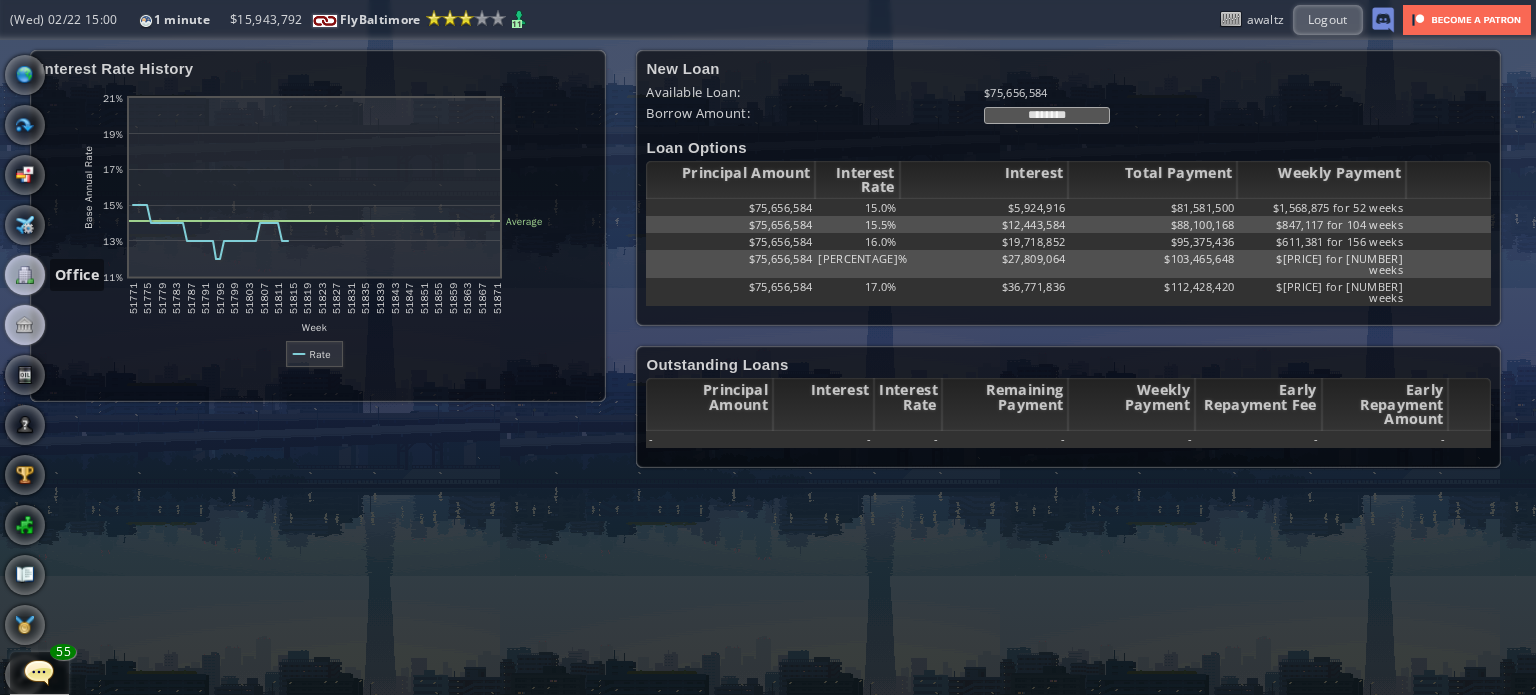 click at bounding box center (25, 275) 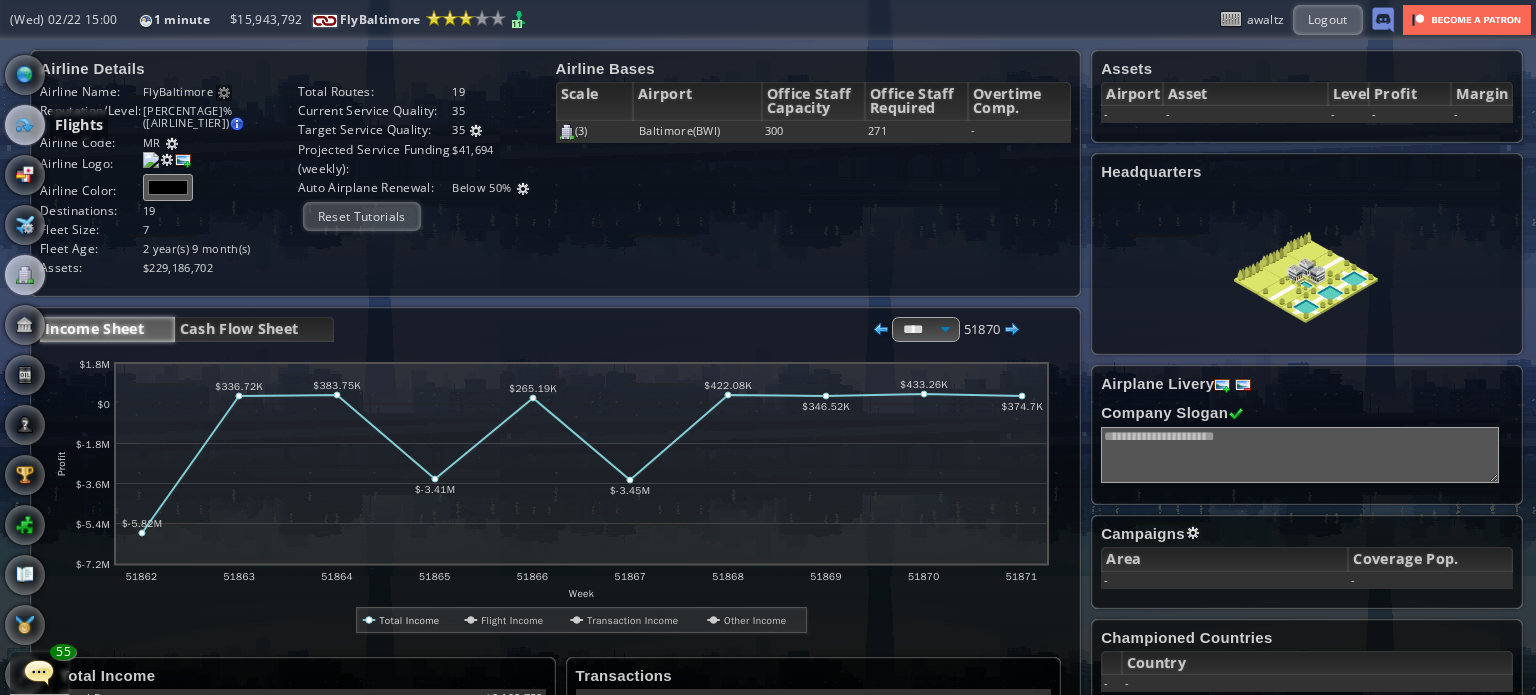 click at bounding box center (25, 125) 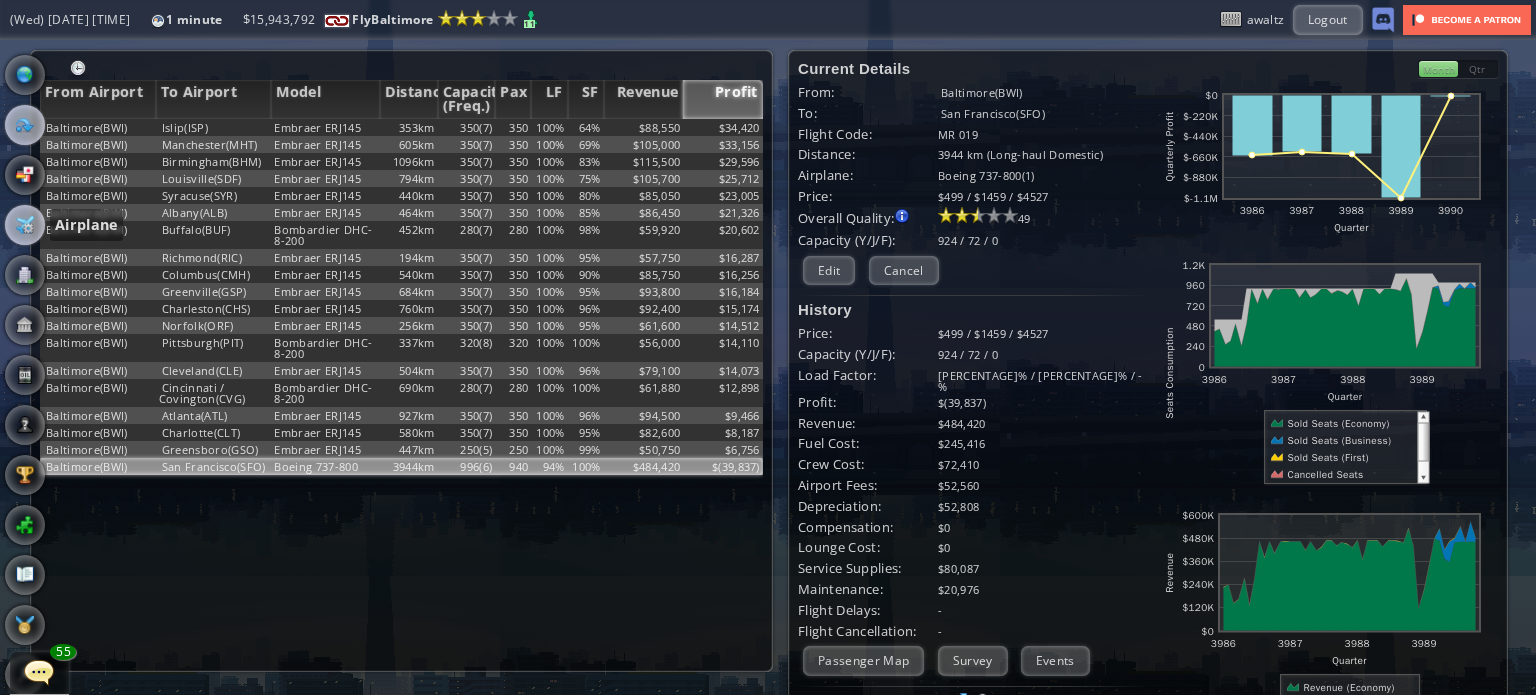 click at bounding box center [25, 225] 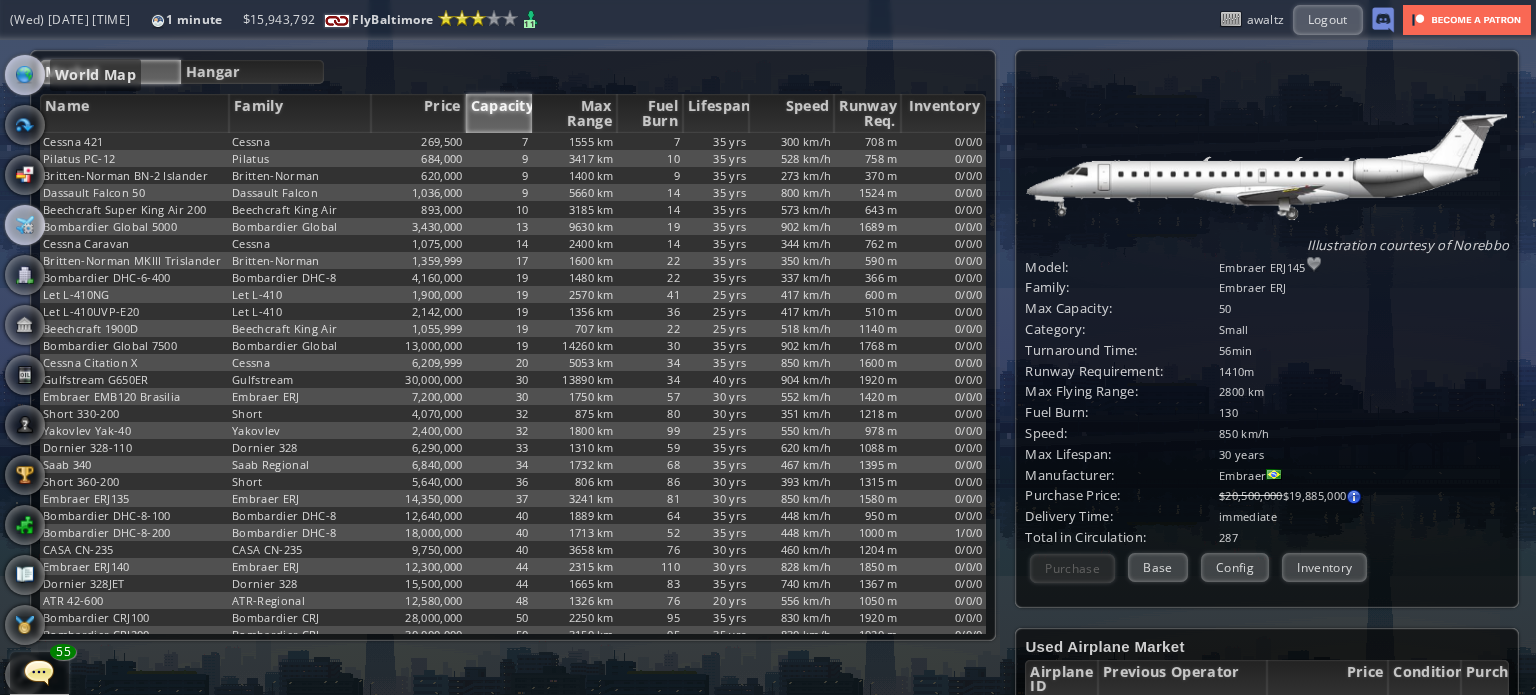 click at bounding box center (25, 75) 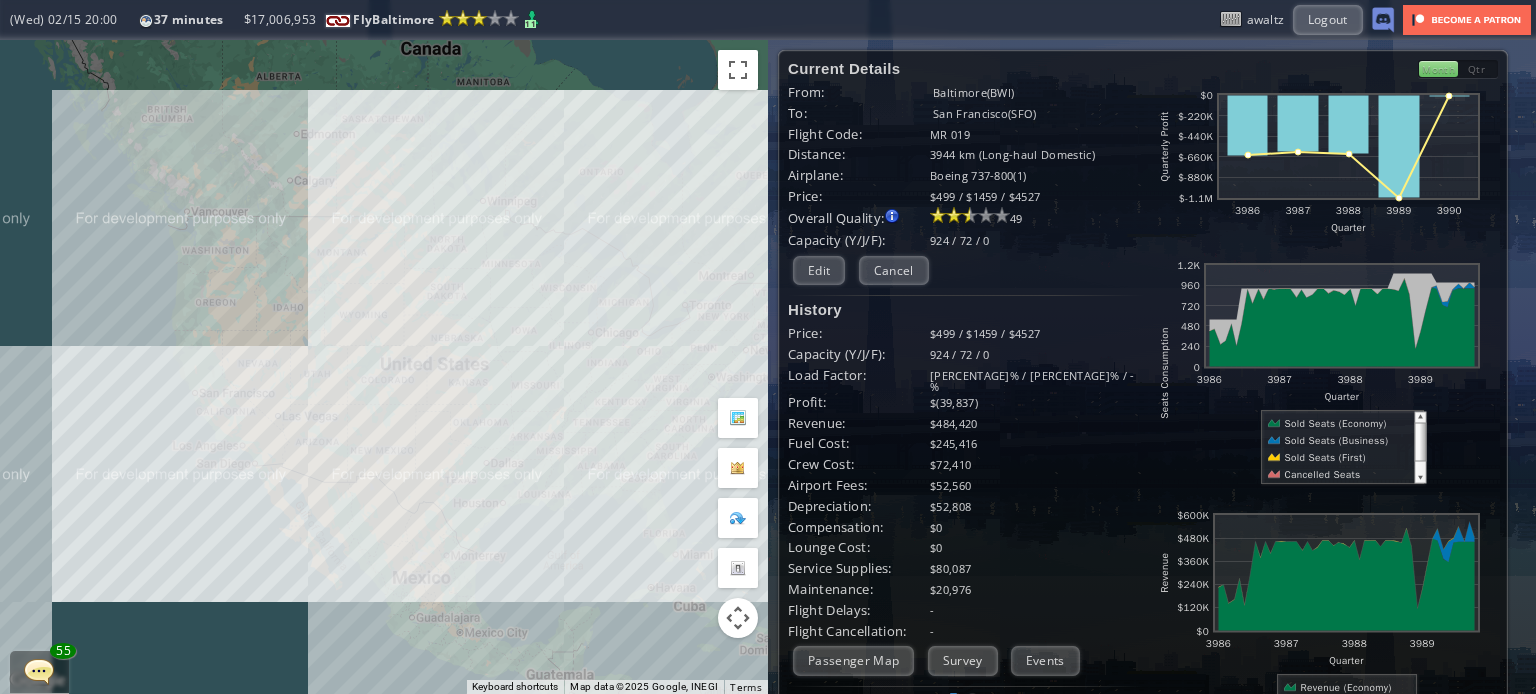 click on "924 / 72 / 0" at bounding box center (1036, 354) 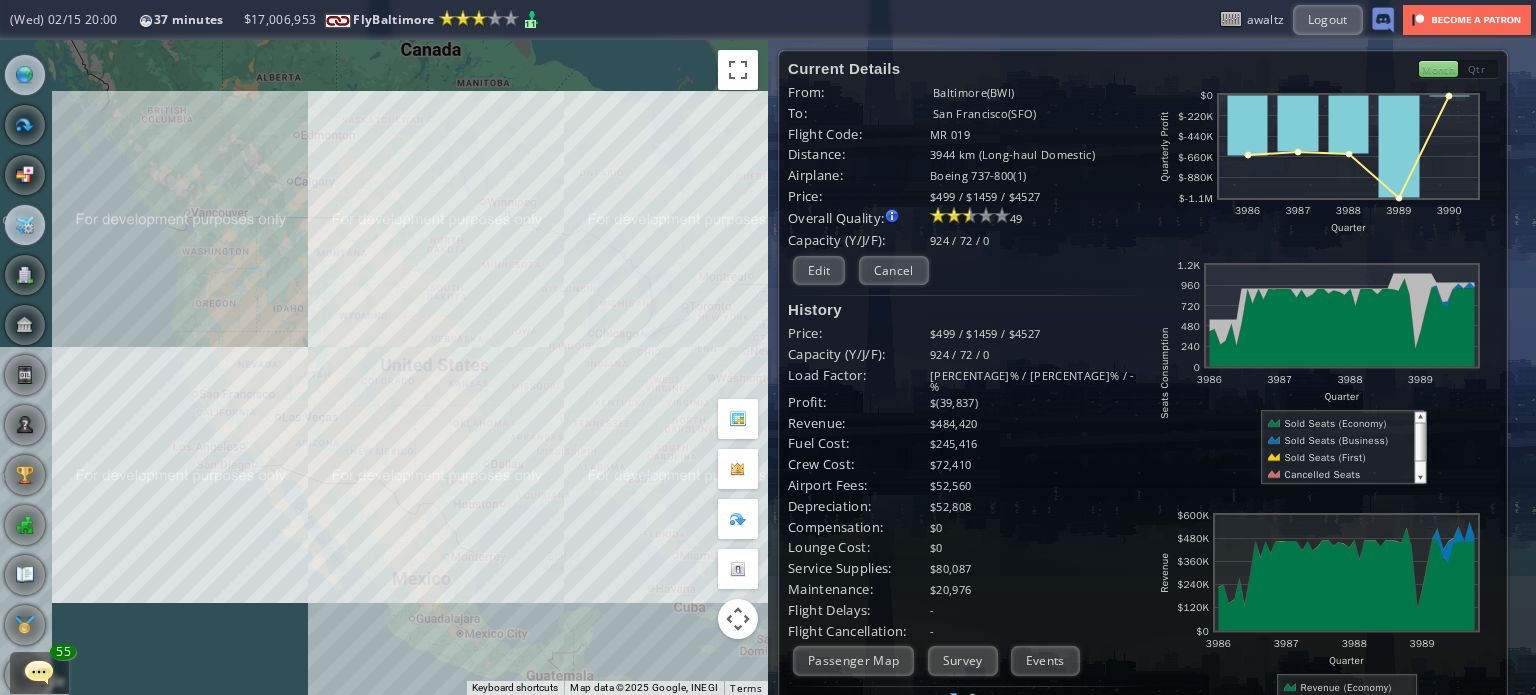 click at bounding box center [25, 225] 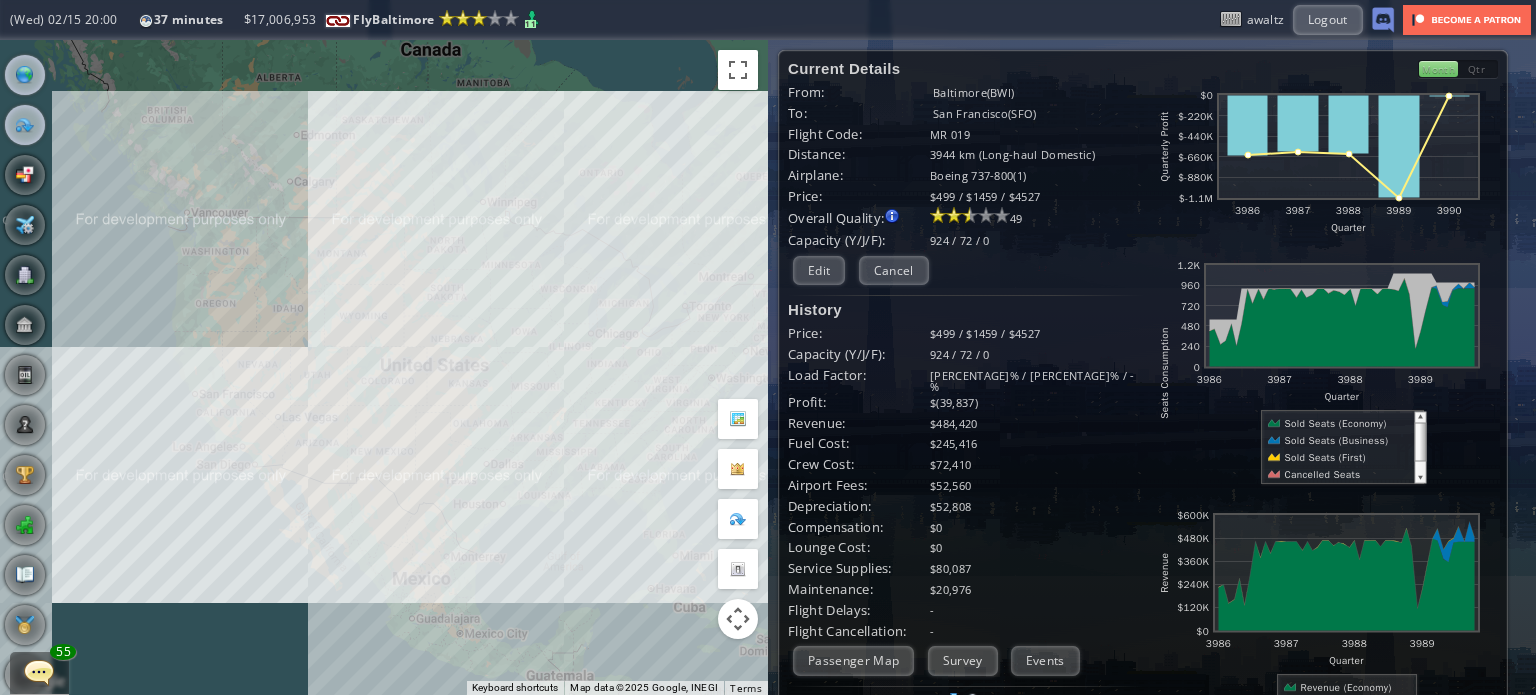 click at bounding box center (25, 125) 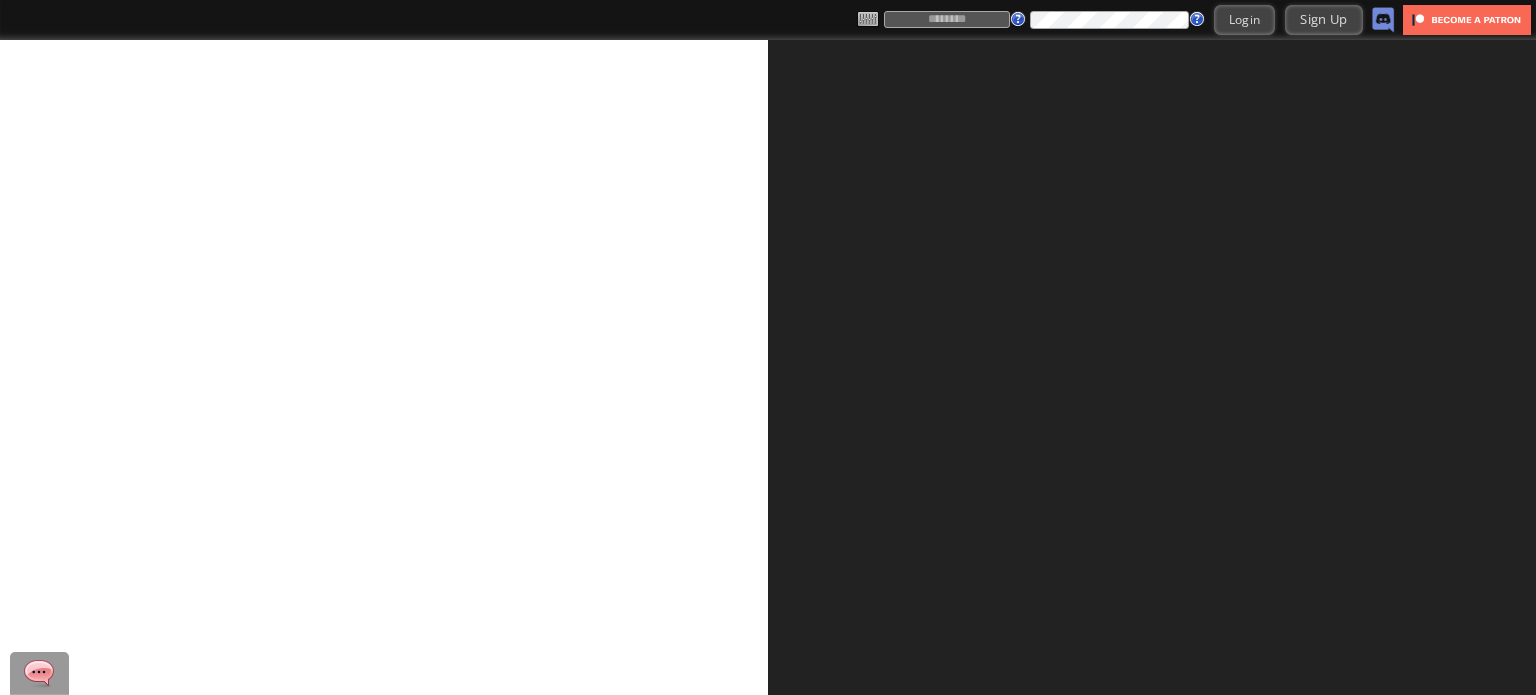 scroll, scrollTop: 0, scrollLeft: 0, axis: both 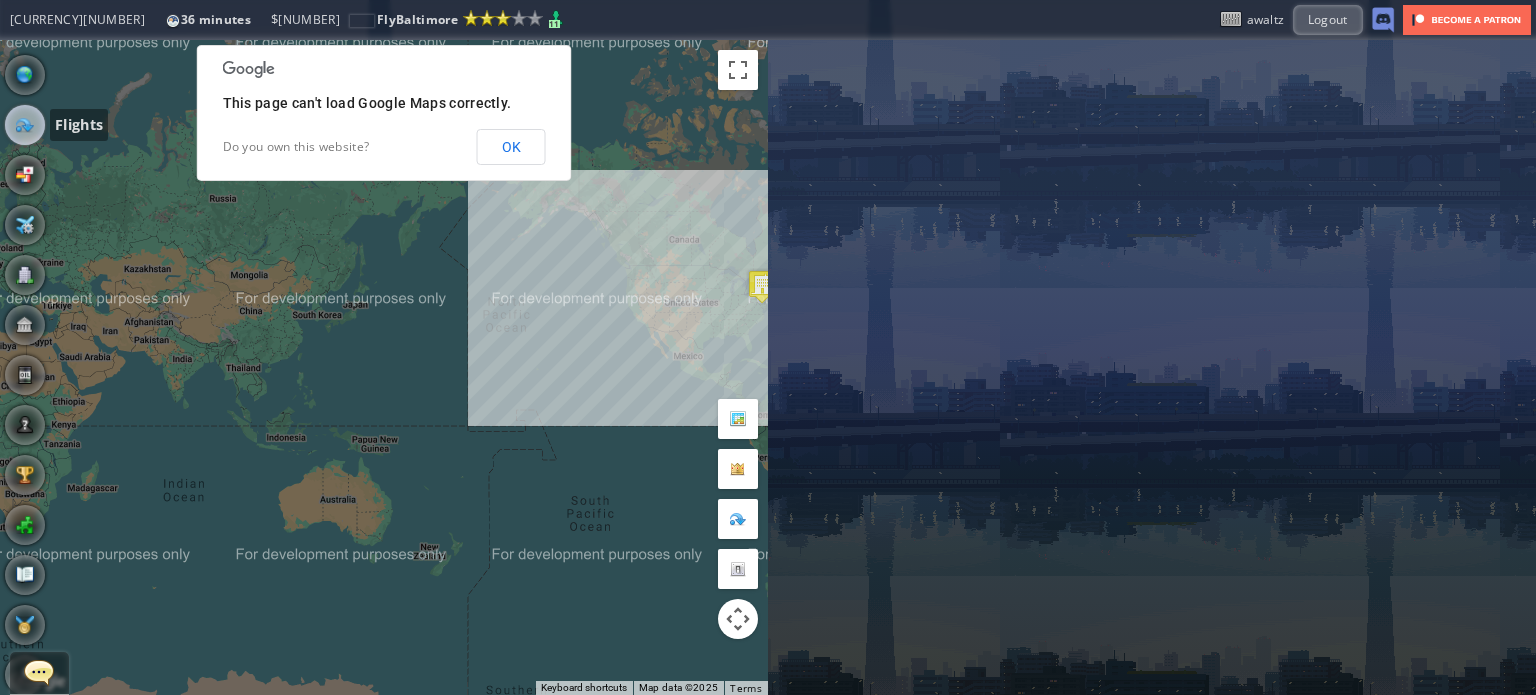 click at bounding box center [25, 125] 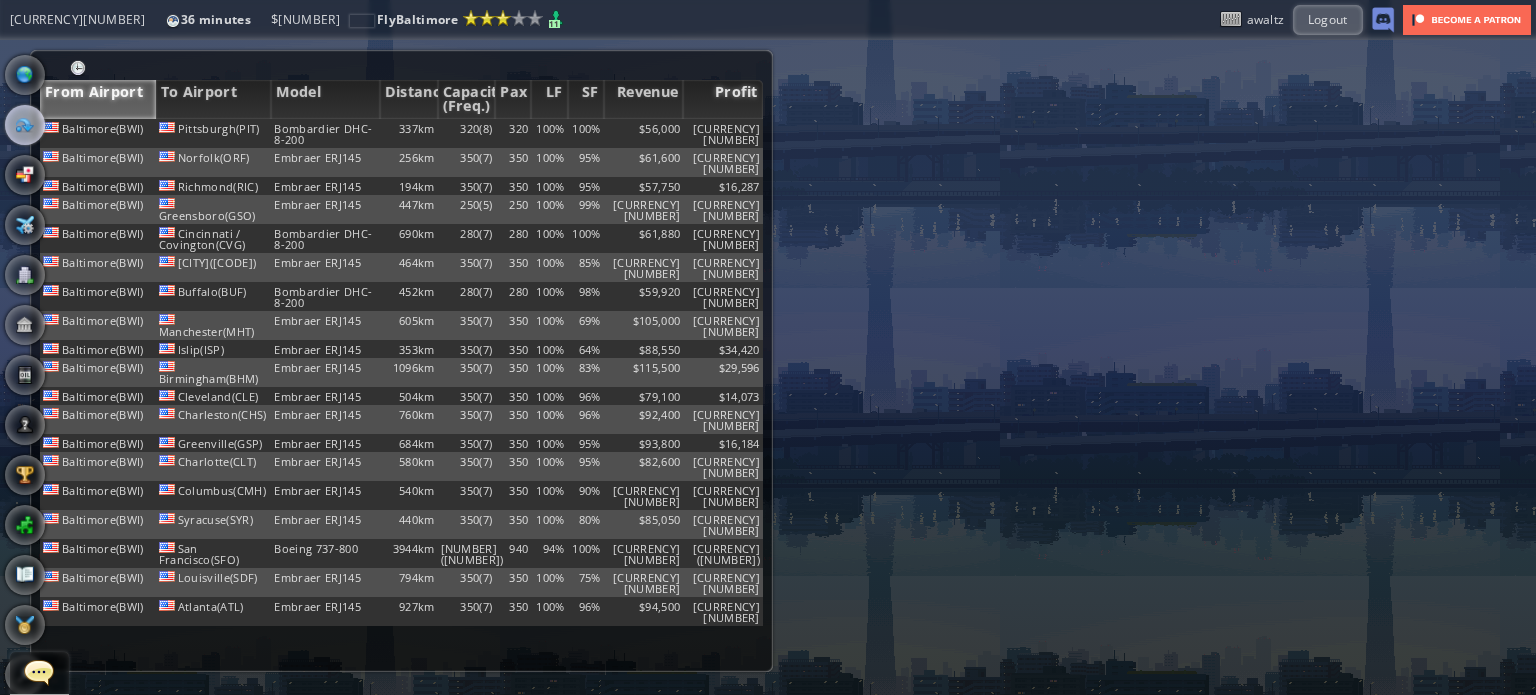 click on "Profit" at bounding box center [723, 99] 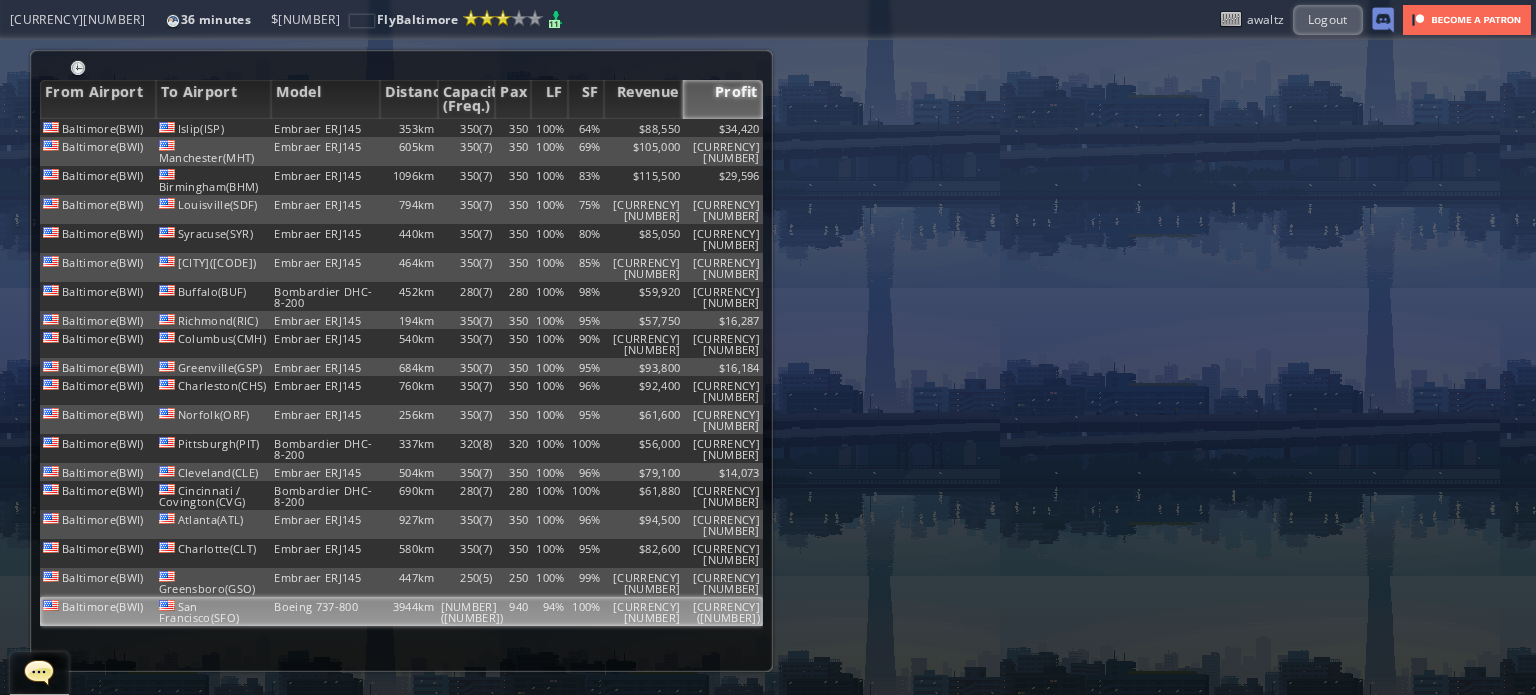 click on "100%" at bounding box center [586, 128] 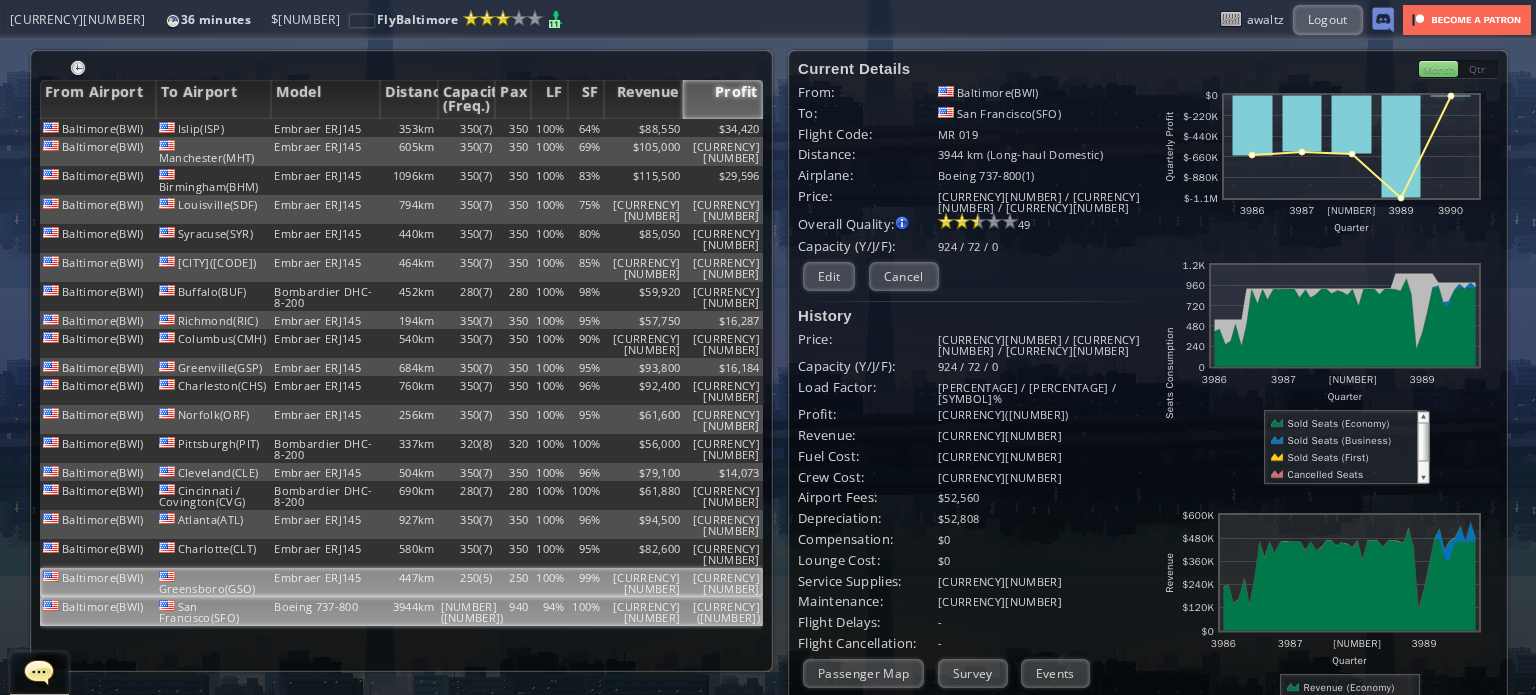 click on "$50,750" at bounding box center [644, 128] 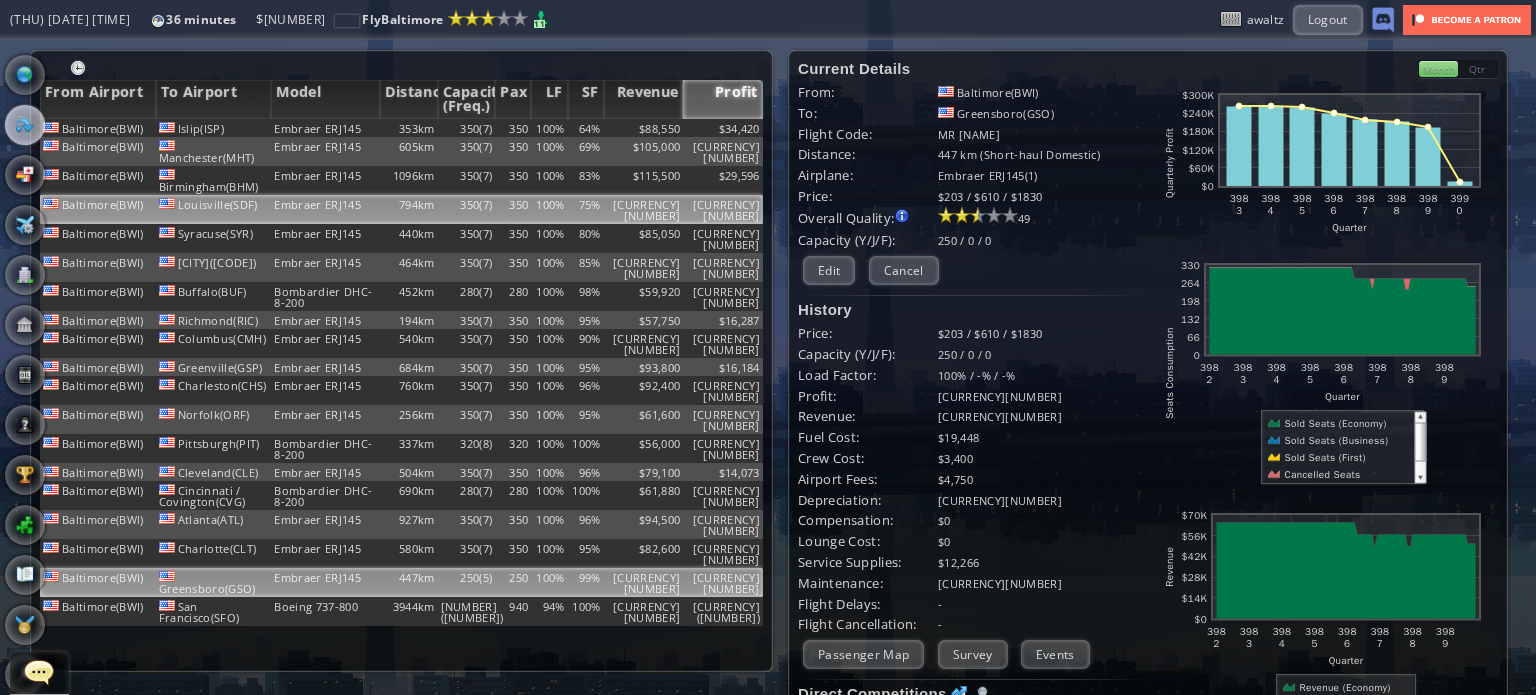 click on "350(7)" at bounding box center [467, 128] 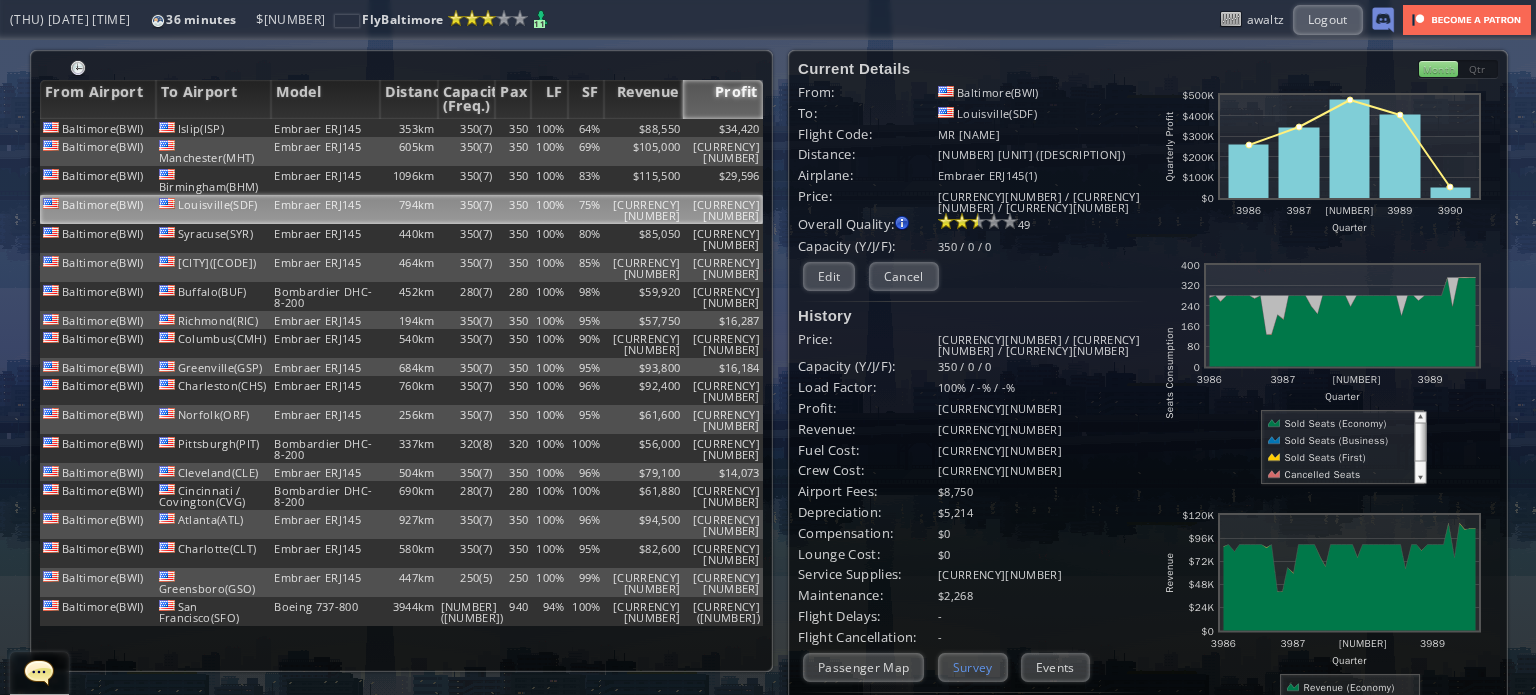click on "Survey" at bounding box center [973, 667] 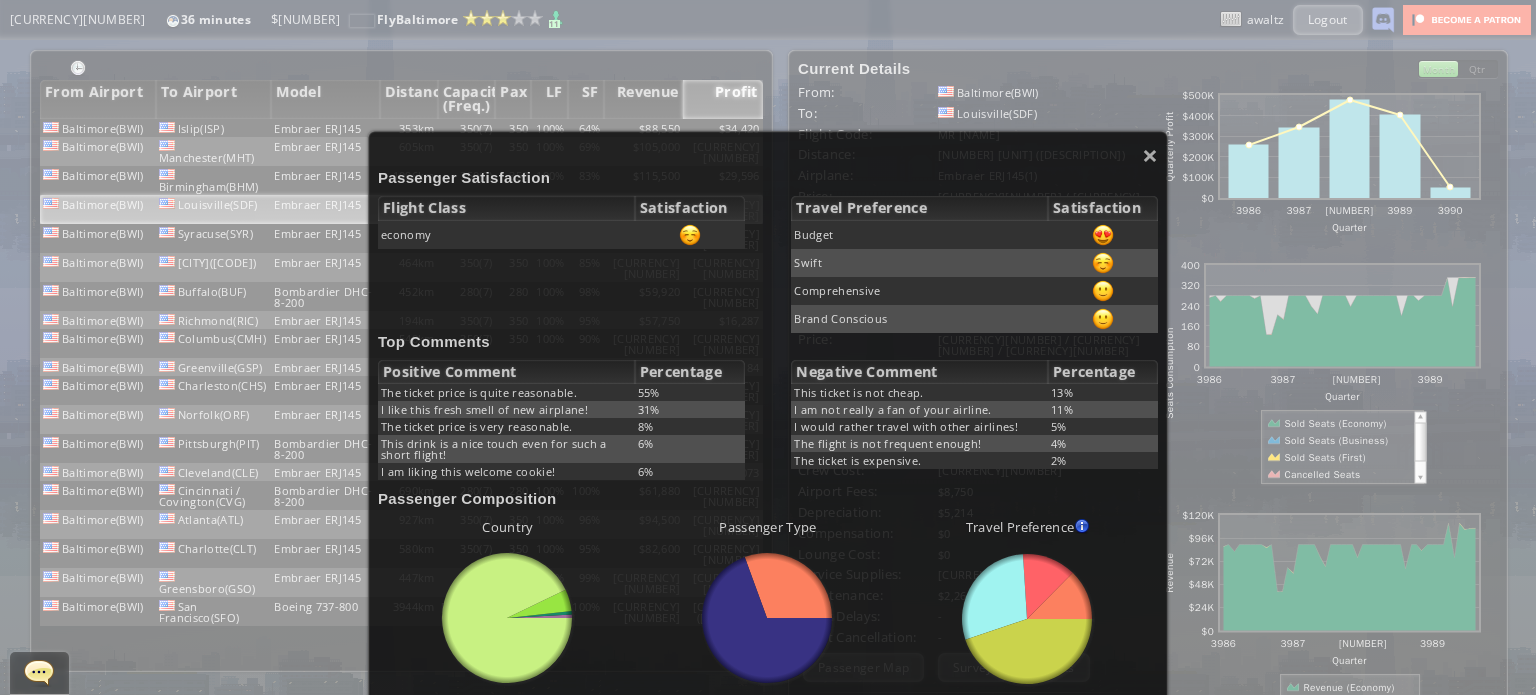 scroll, scrollTop: 100, scrollLeft: 0, axis: vertical 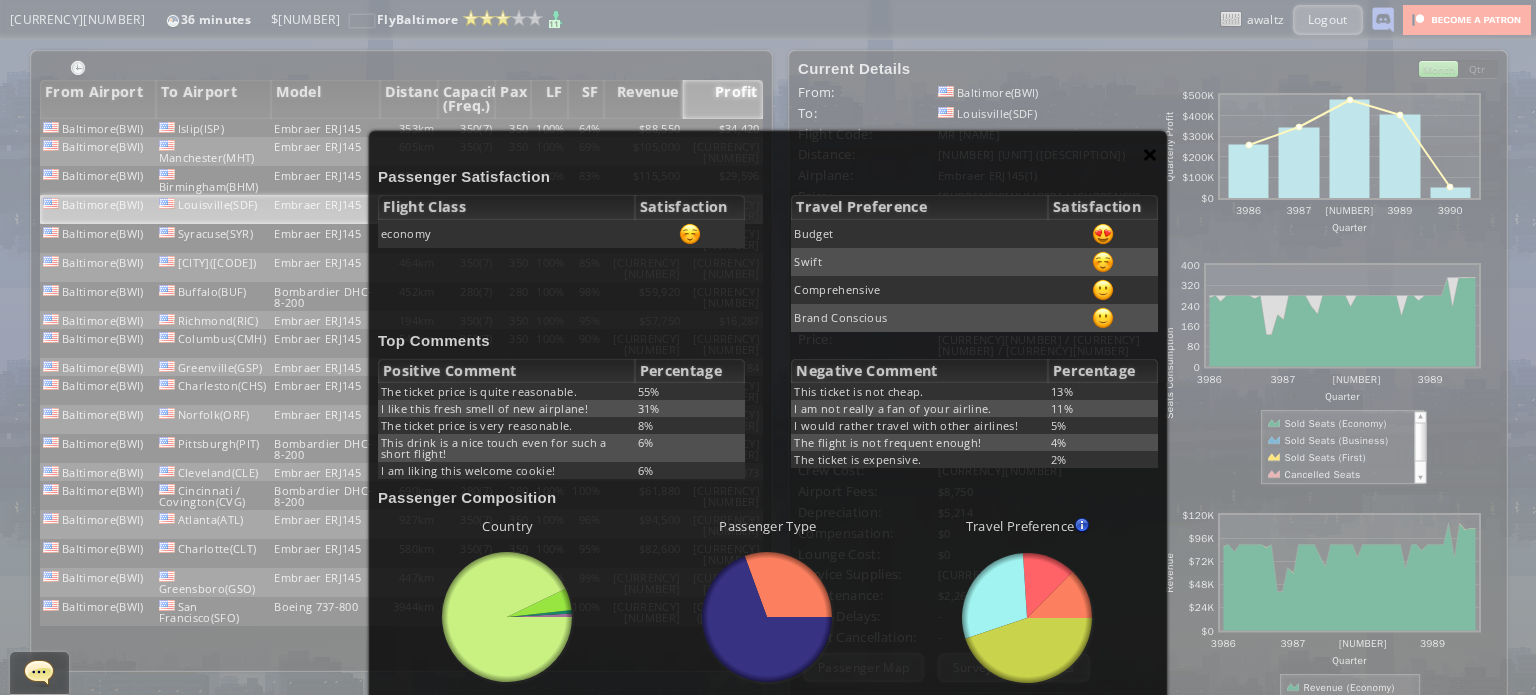 click on "×" at bounding box center [1150, 154] 